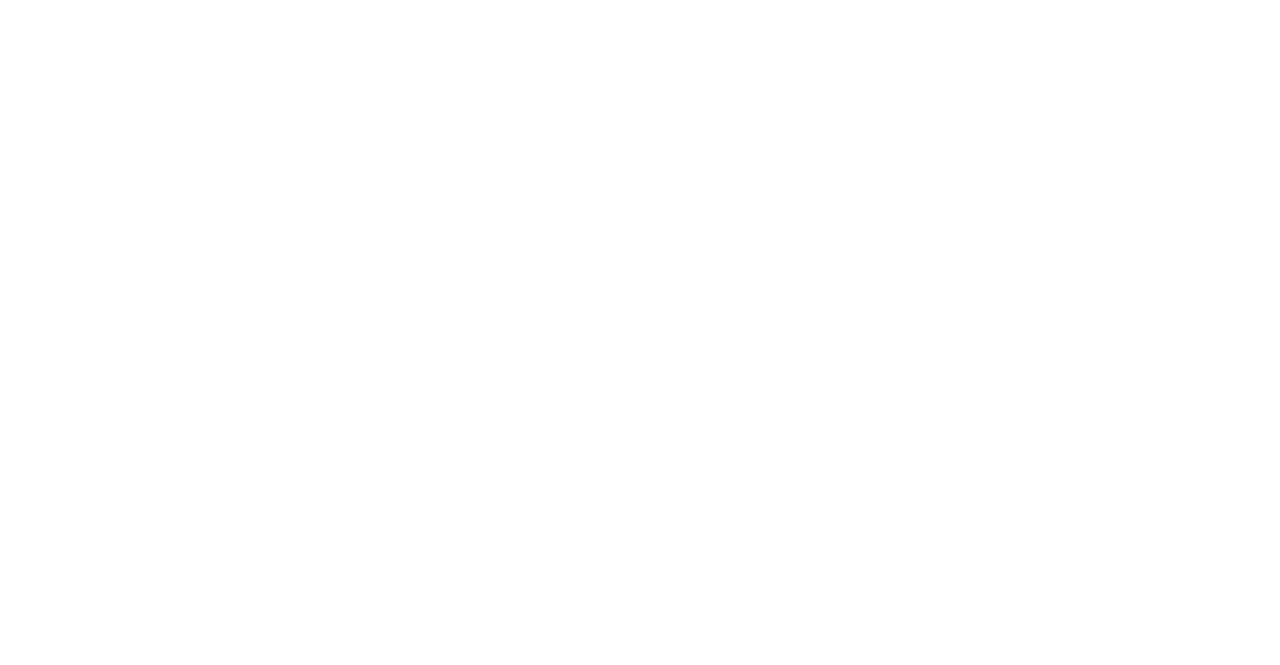 scroll, scrollTop: 0, scrollLeft: 0, axis: both 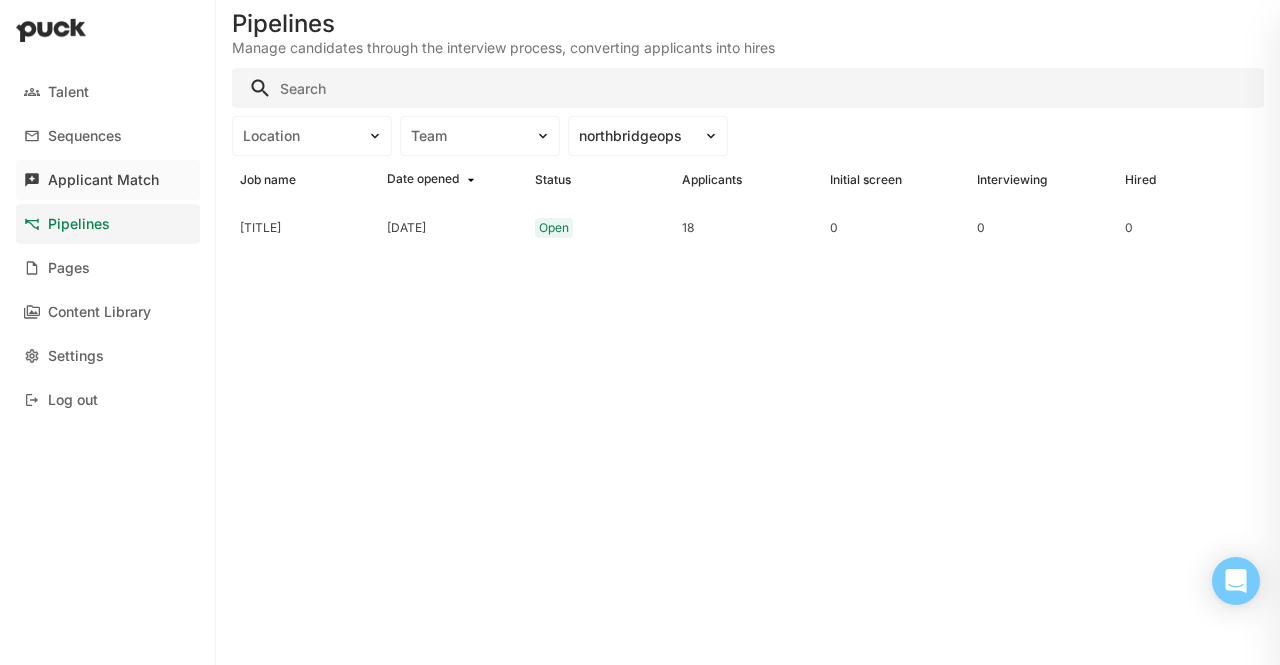 click on "Applicant Match" at bounding box center [103, 180] 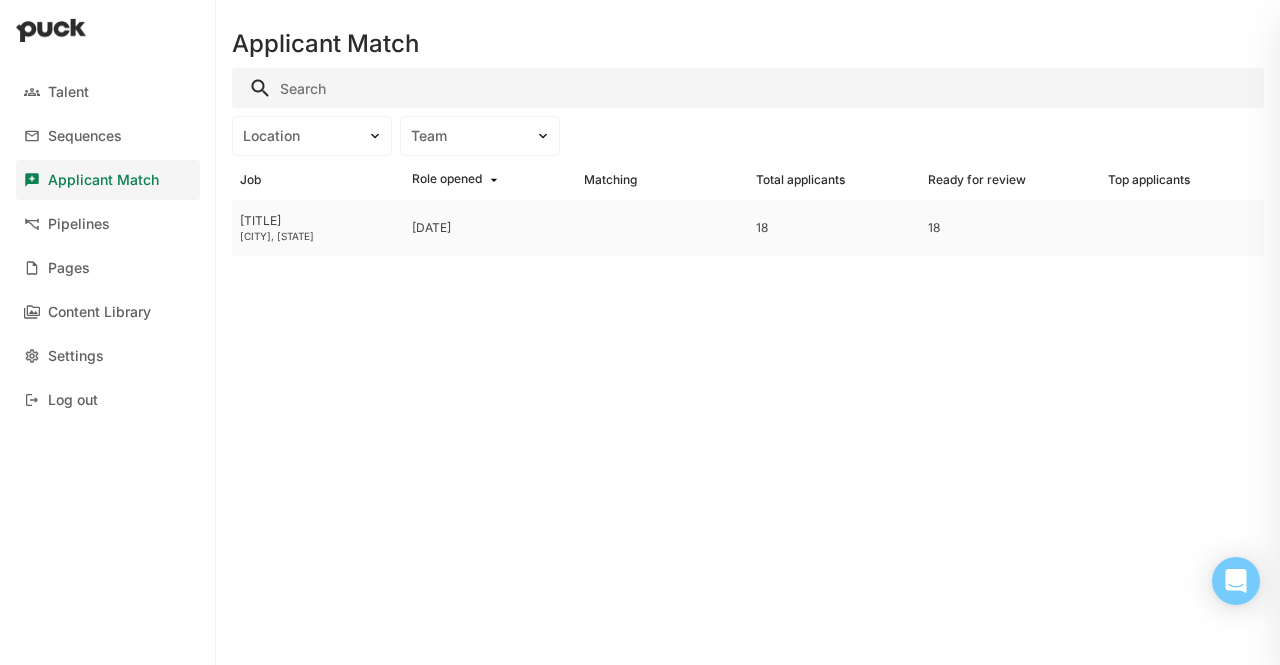 click on "VP or Associate Investments New York City, New York" at bounding box center [318, 228] 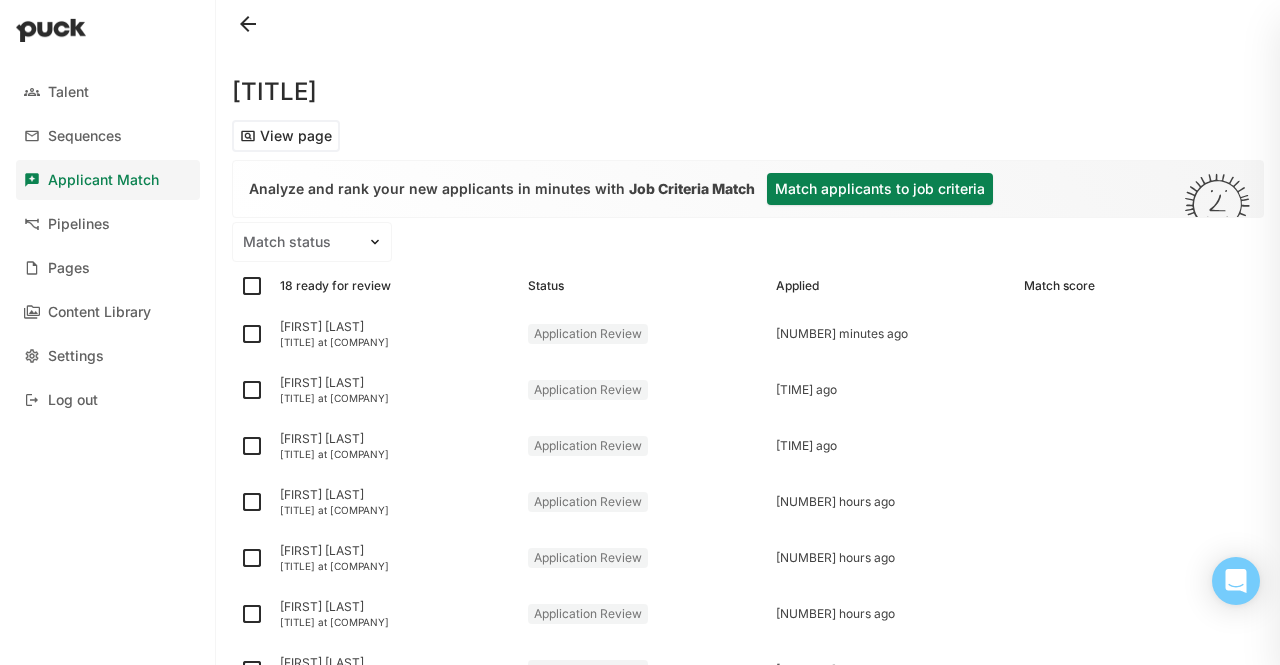 click at bounding box center (252, 286) 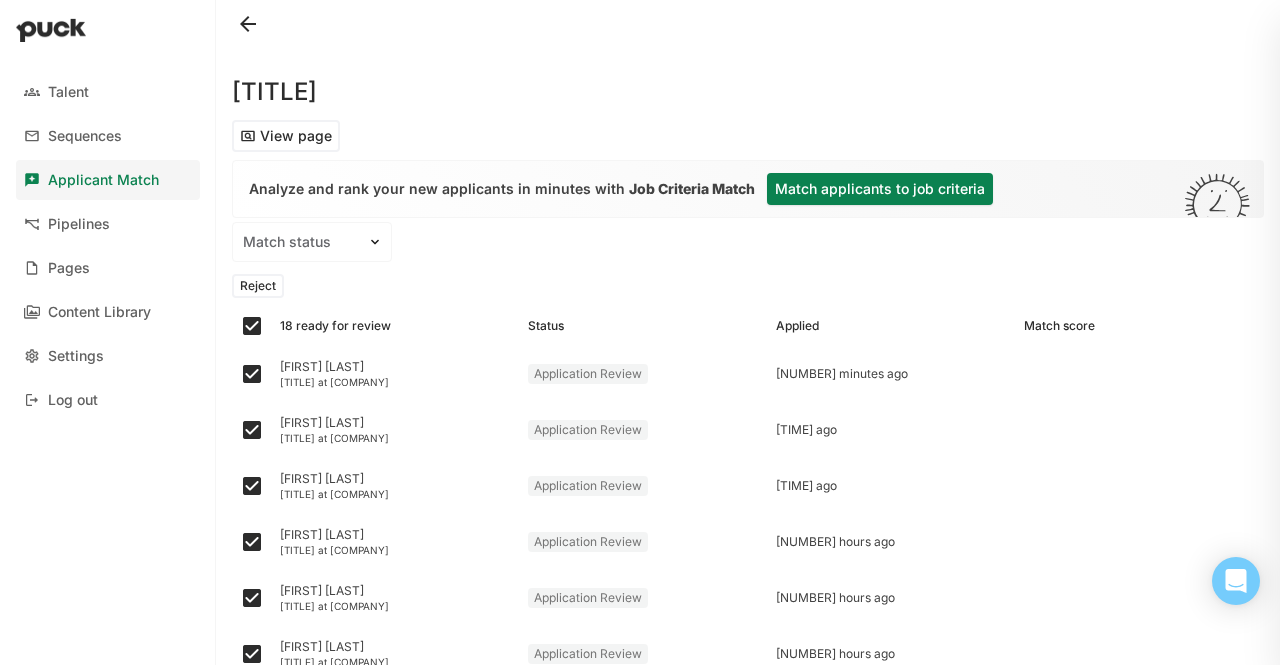 click on "Match applicants to job criteria" at bounding box center [880, 189] 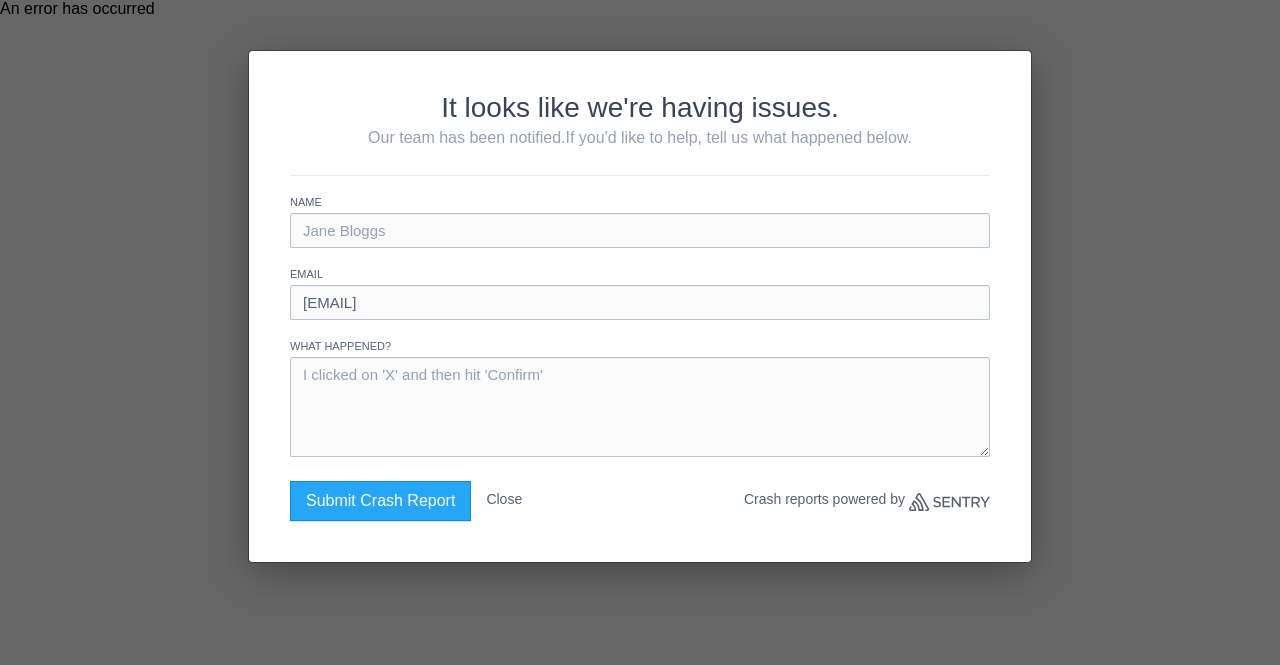 click on "Close" at bounding box center (504, 499) 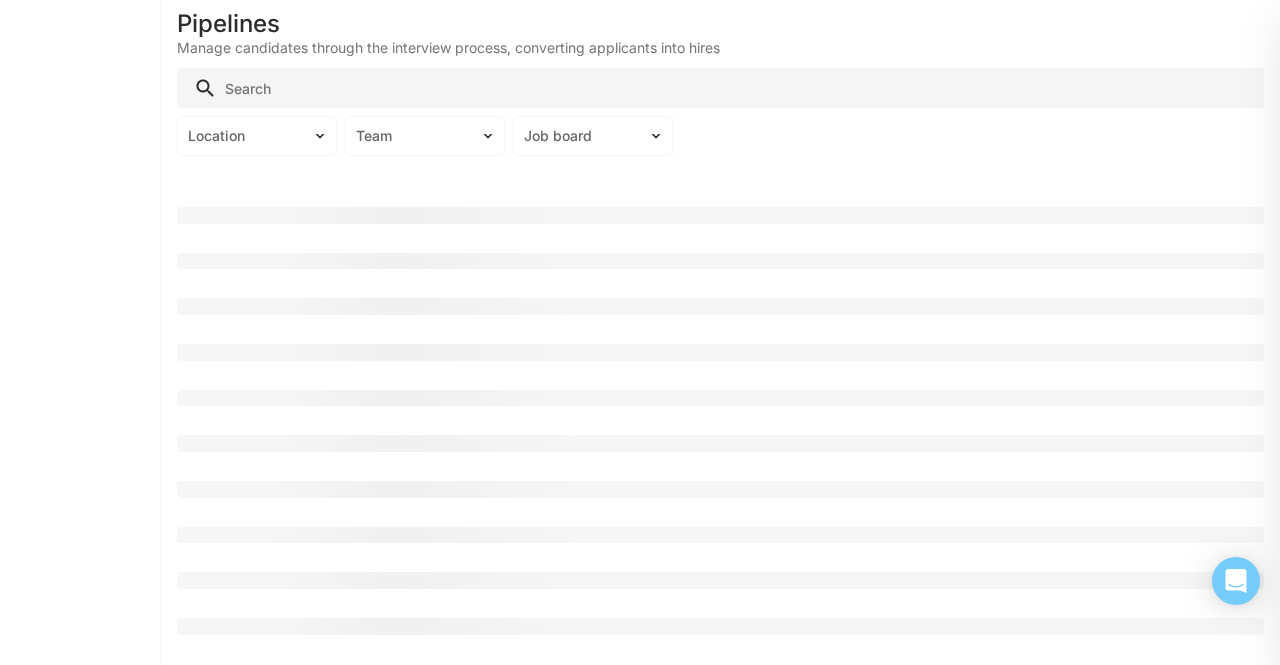 scroll, scrollTop: 0, scrollLeft: 0, axis: both 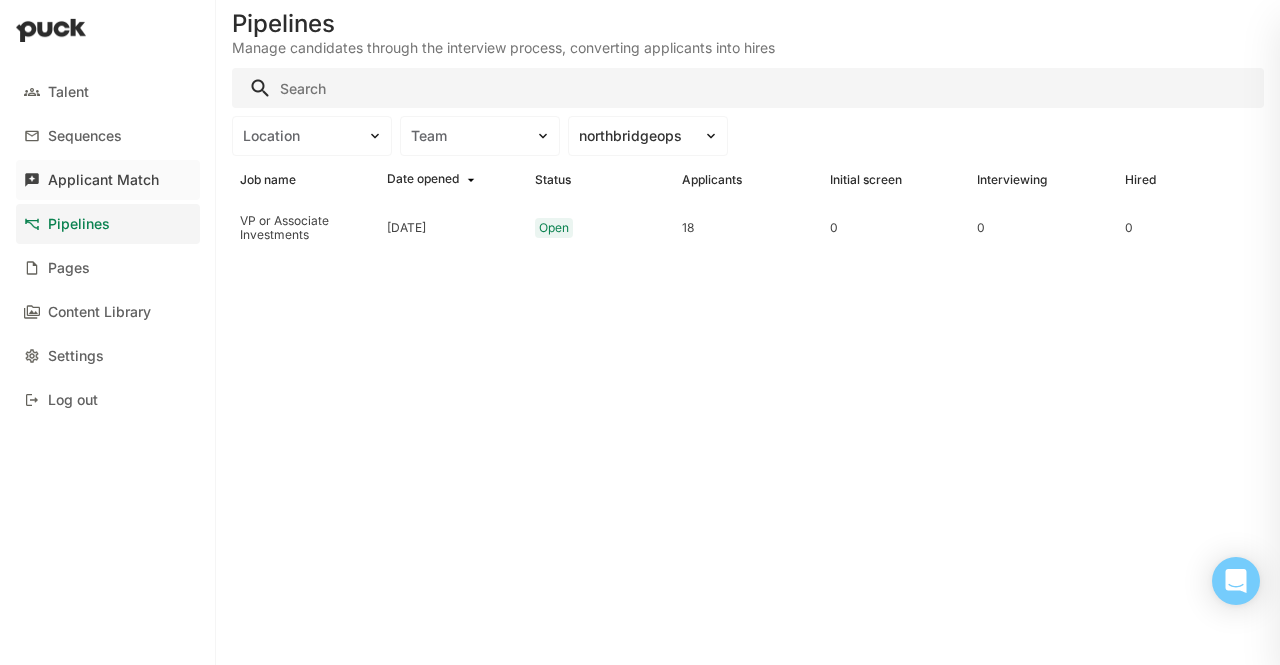click on "Applicant Match" at bounding box center (108, 180) 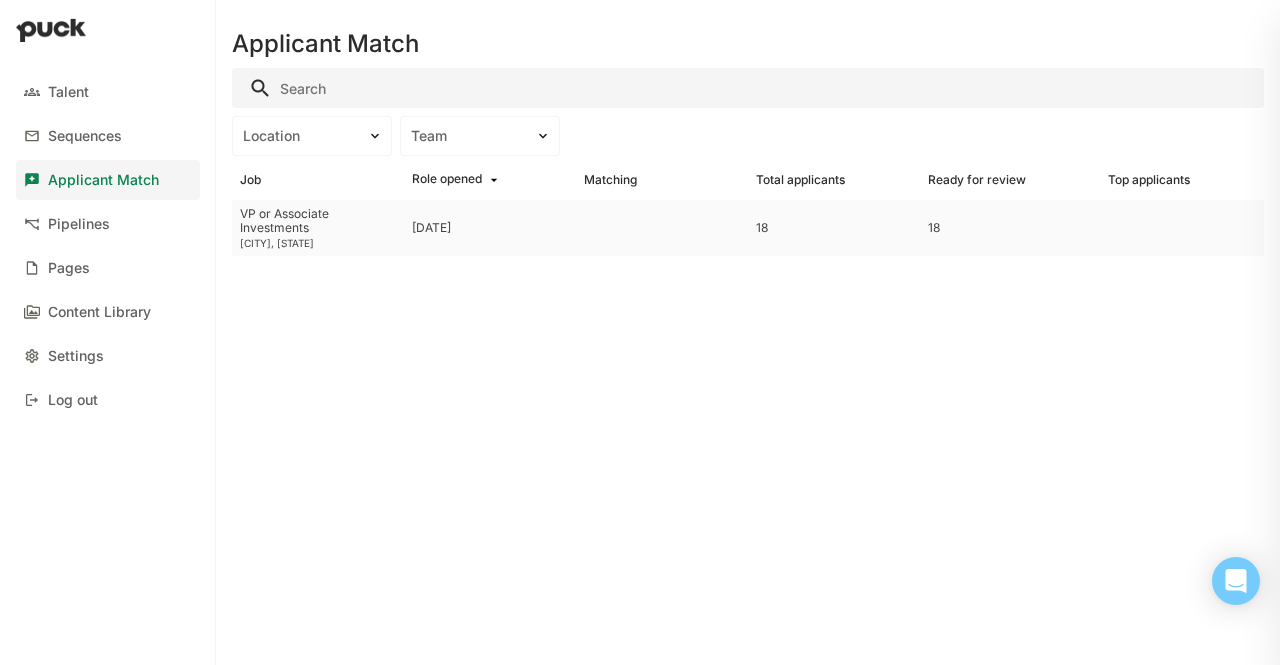 click on "VP or Associate Investments" at bounding box center (318, 221) 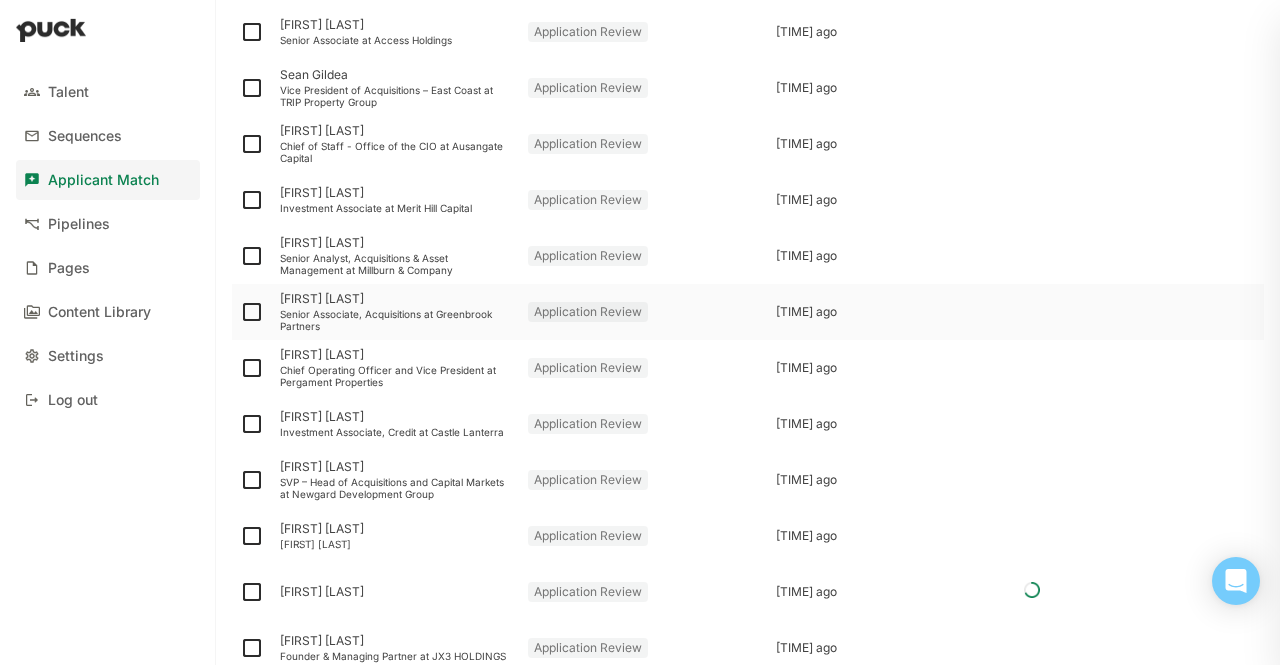 scroll, scrollTop: 754, scrollLeft: 0, axis: vertical 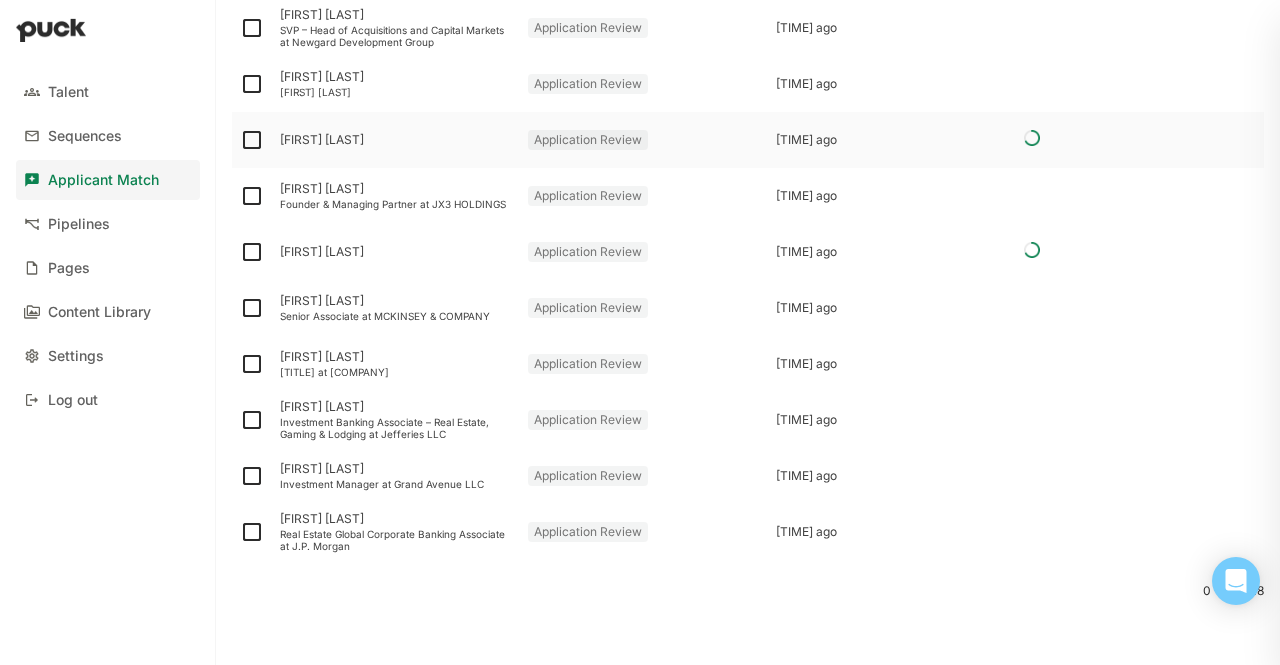 click at bounding box center (1140, 140) 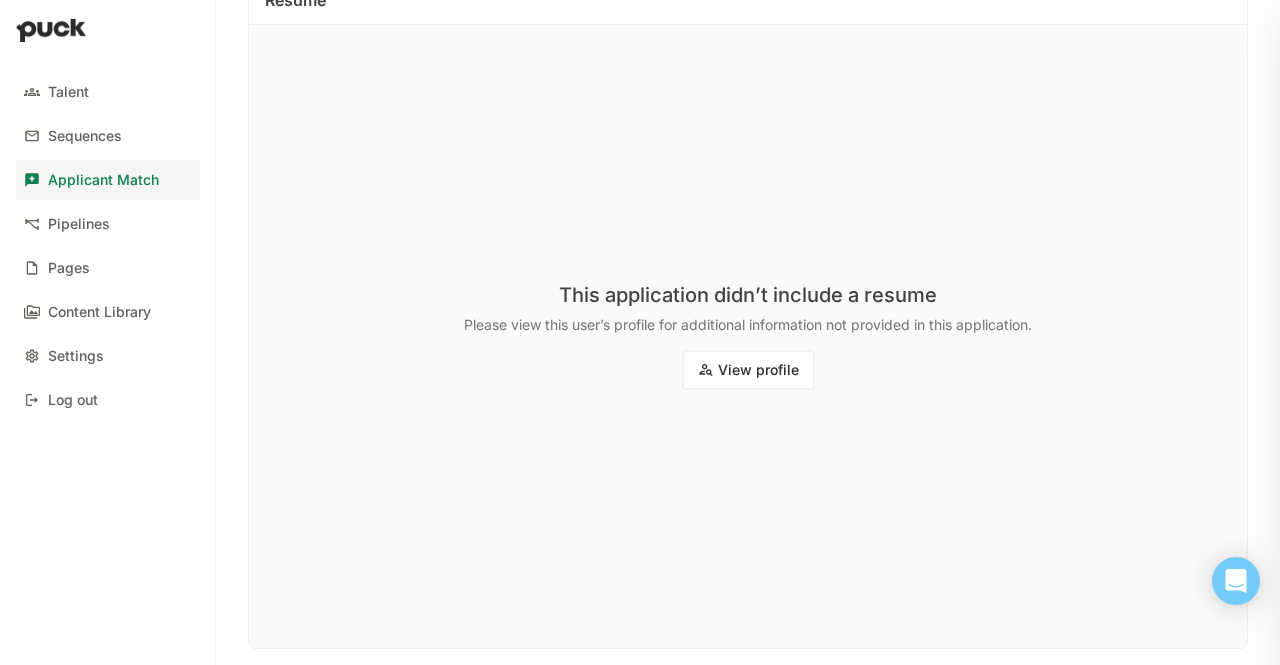 scroll, scrollTop: 281, scrollLeft: 0, axis: vertical 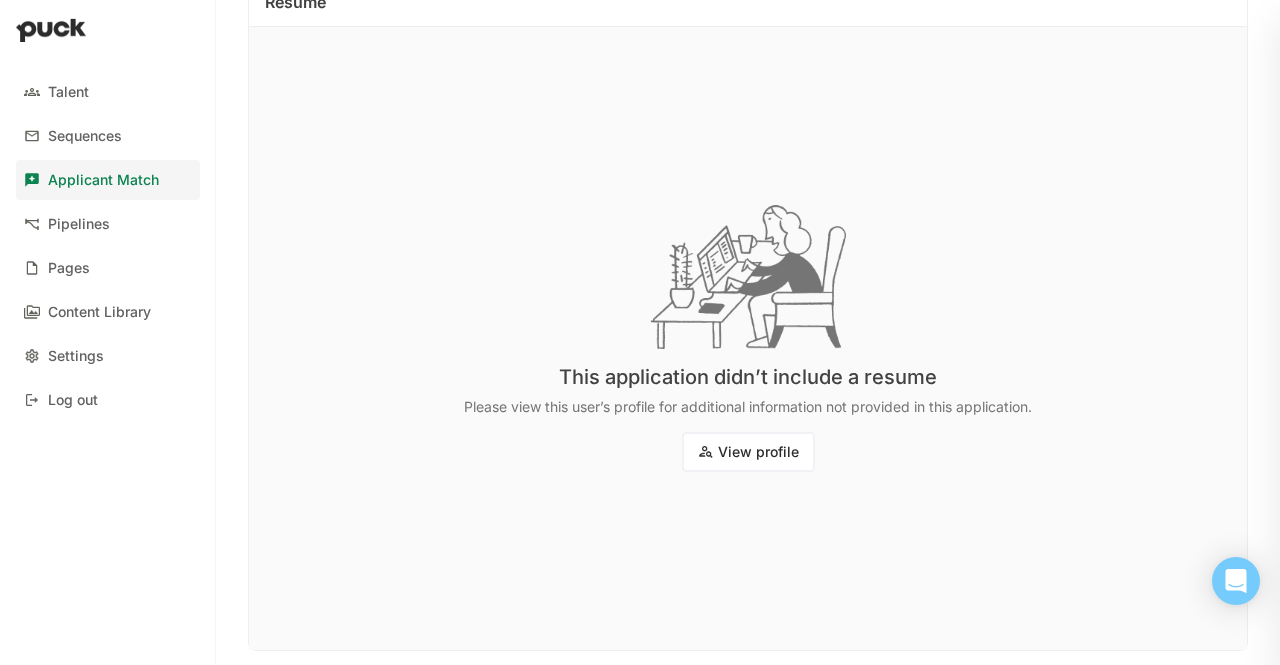 click on "View profile" at bounding box center (748, 452) 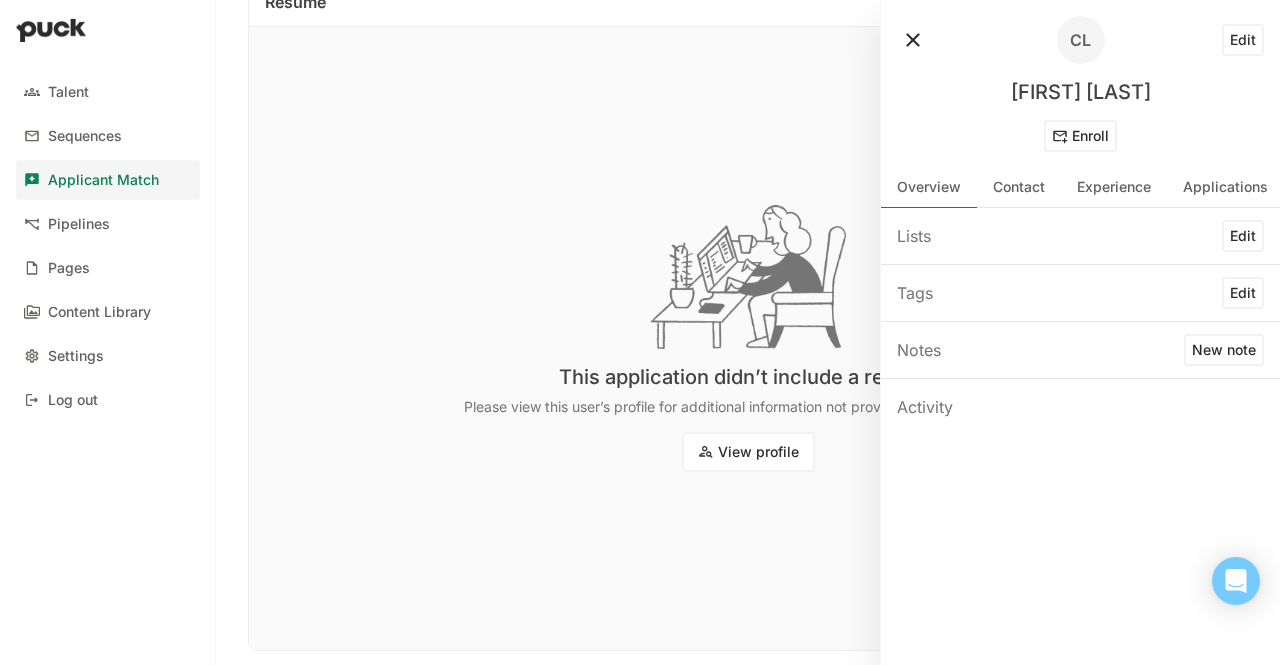 click on "View profile" at bounding box center [748, 452] 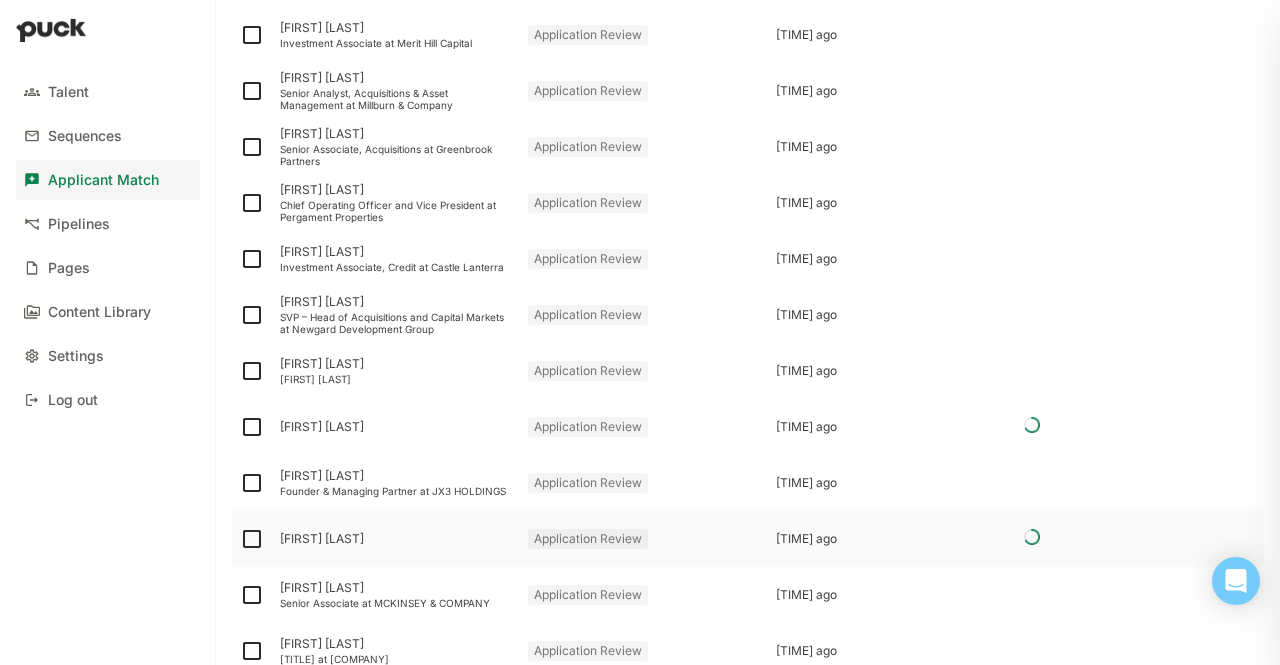 click on "[FIRST] [LAST]" at bounding box center [396, 539] 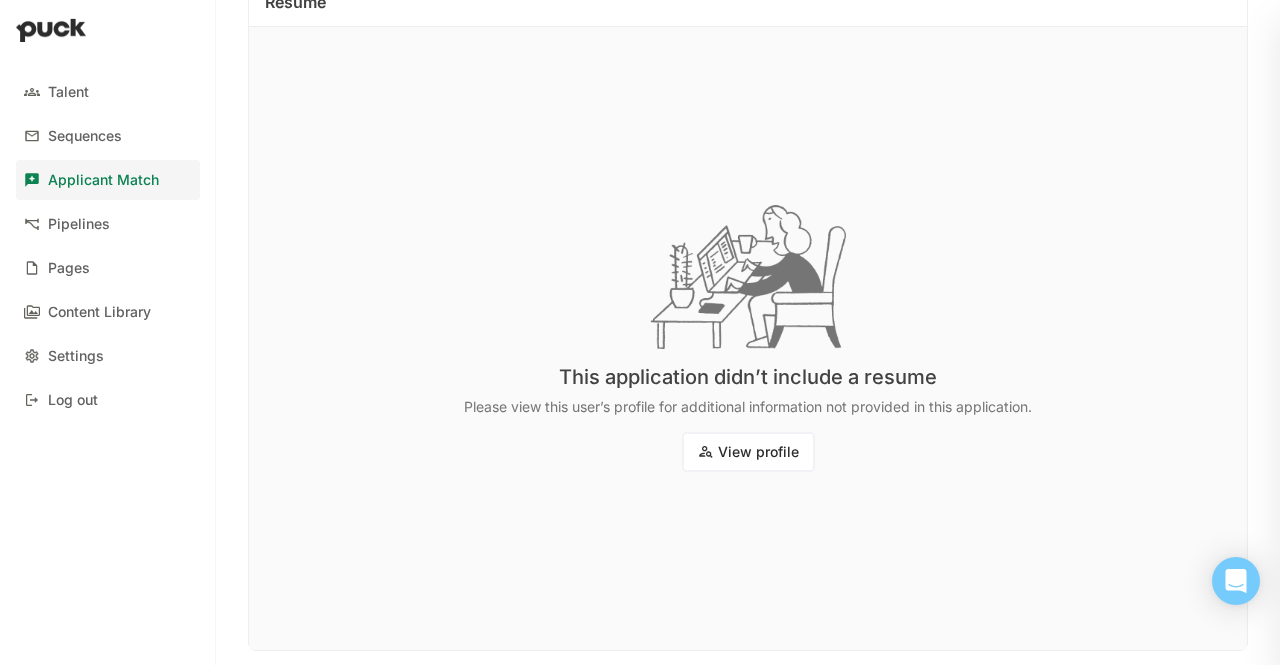click on "View profile" at bounding box center [748, 452] 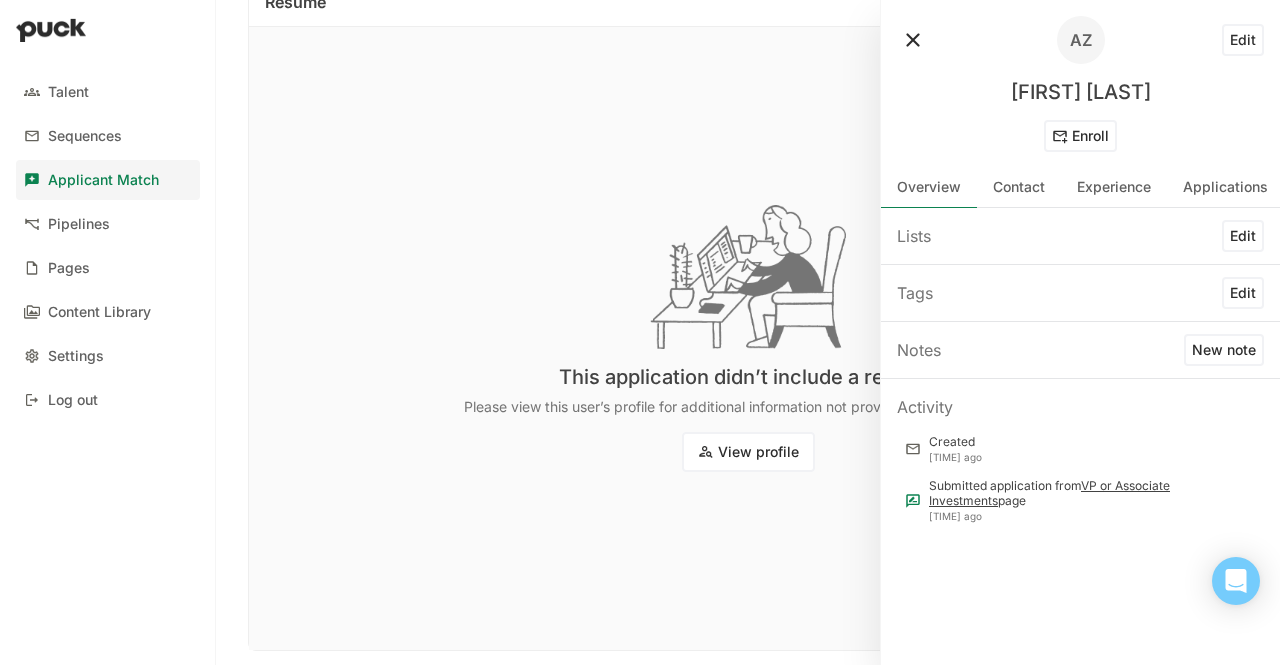click on "This application didn’t include a resume Please view this user’s profile for additional information not provided in this application. View profile" at bounding box center (748, 338) 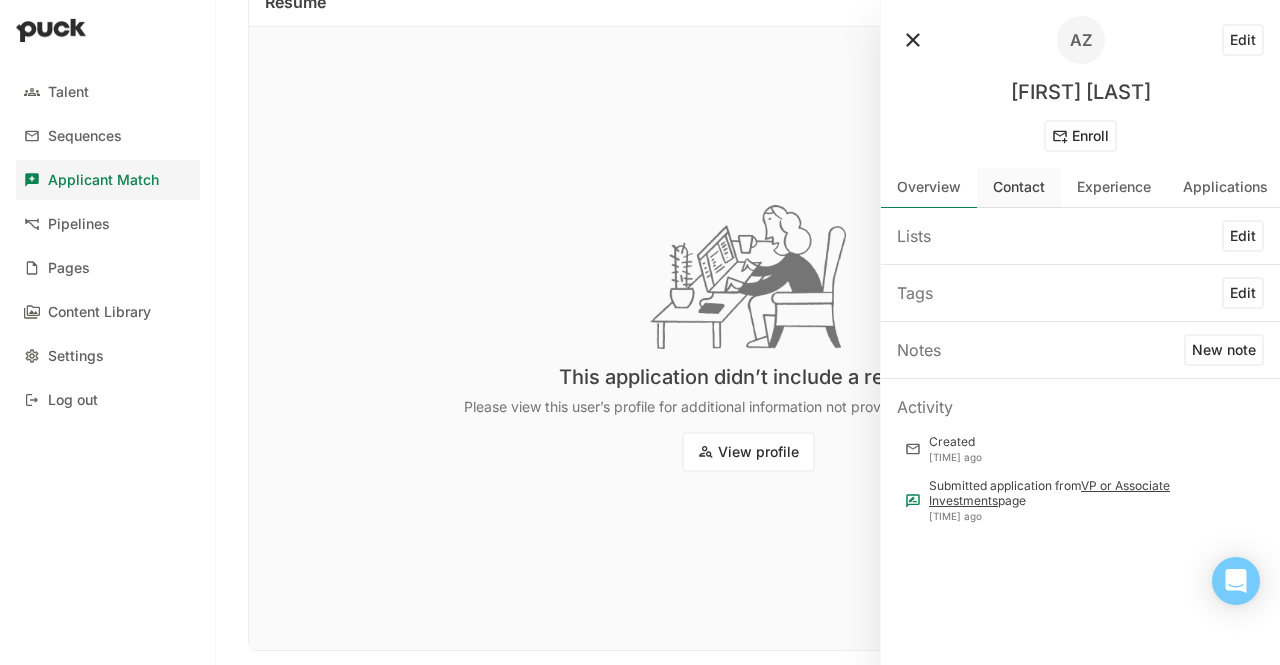 click on "Contact" at bounding box center [1019, 187] 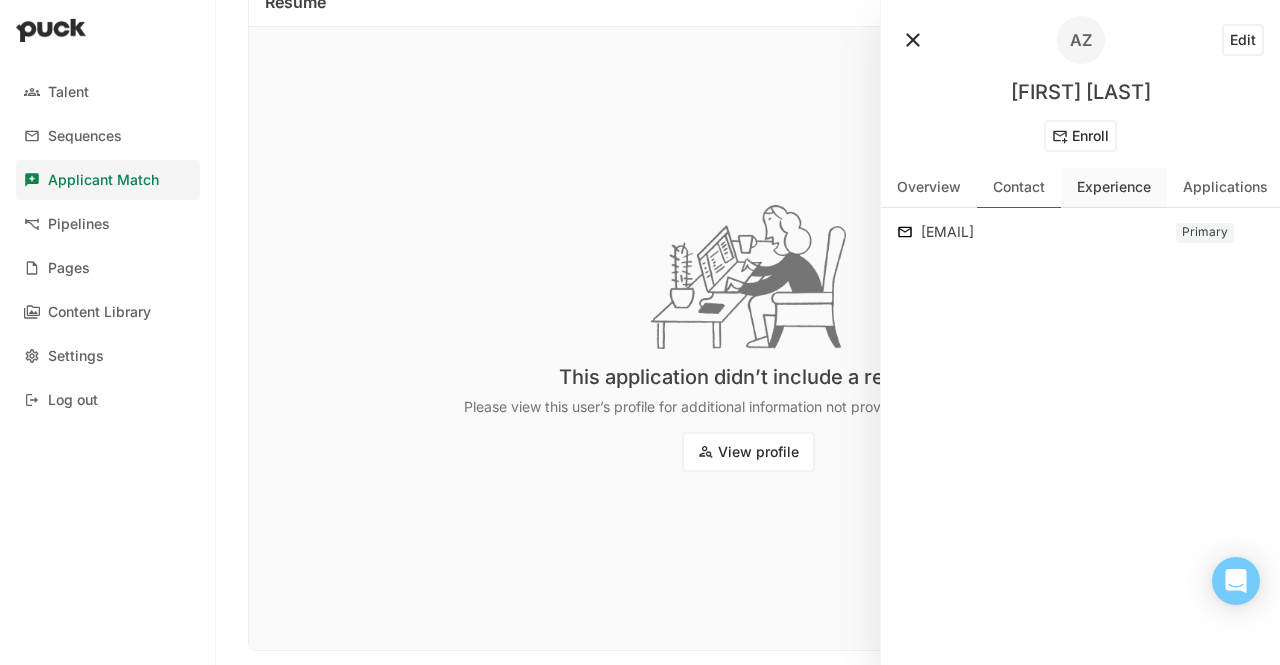 click on "Experience" at bounding box center [1114, 188] 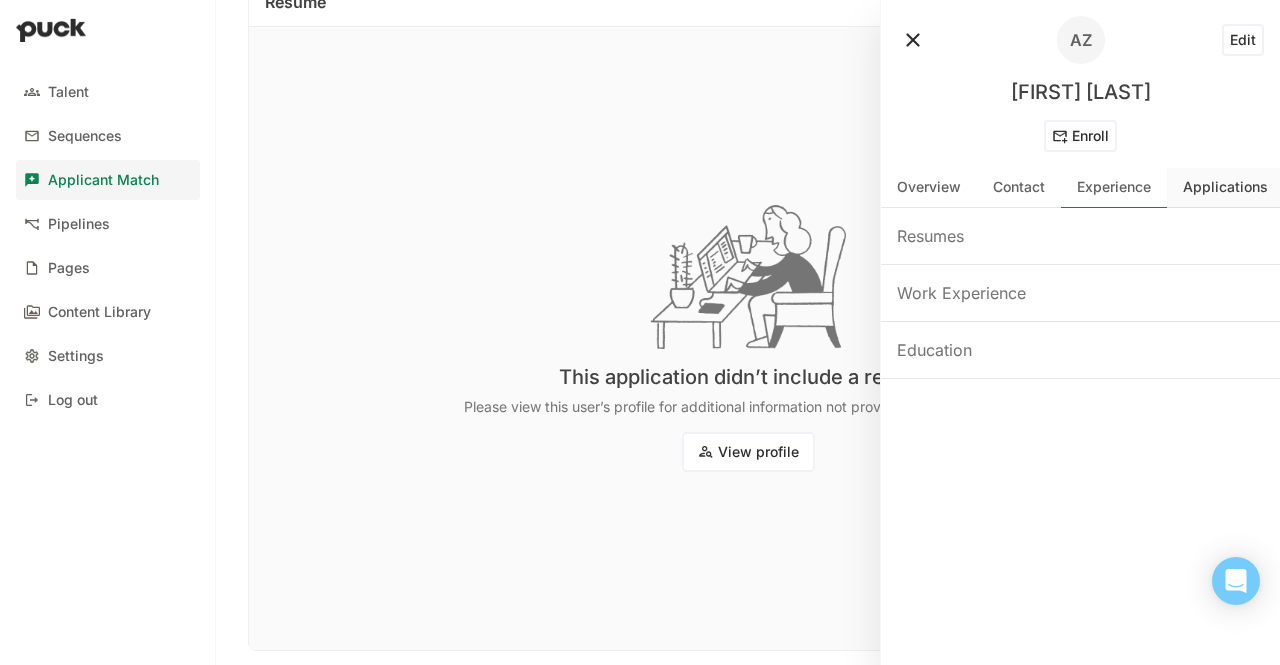 click on "Applications" at bounding box center [1225, 188] 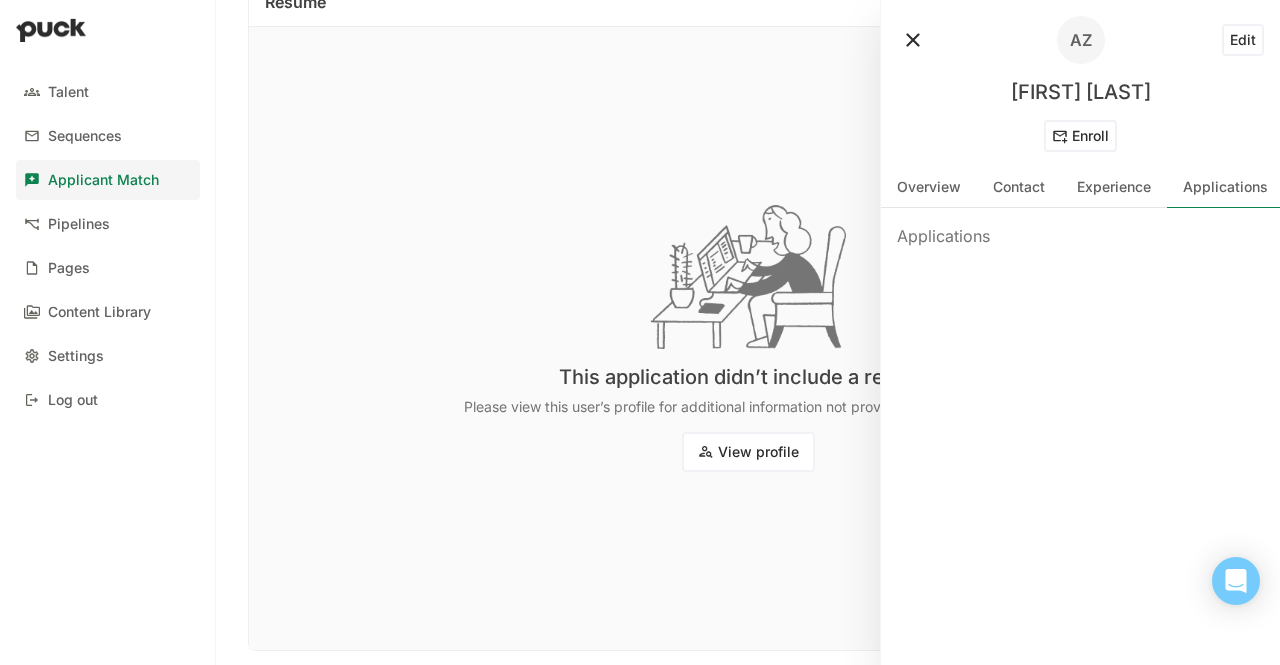 click on "This application didn’t include a resume Please view this user’s profile for additional information not provided in this application. View profile" at bounding box center (748, 338) 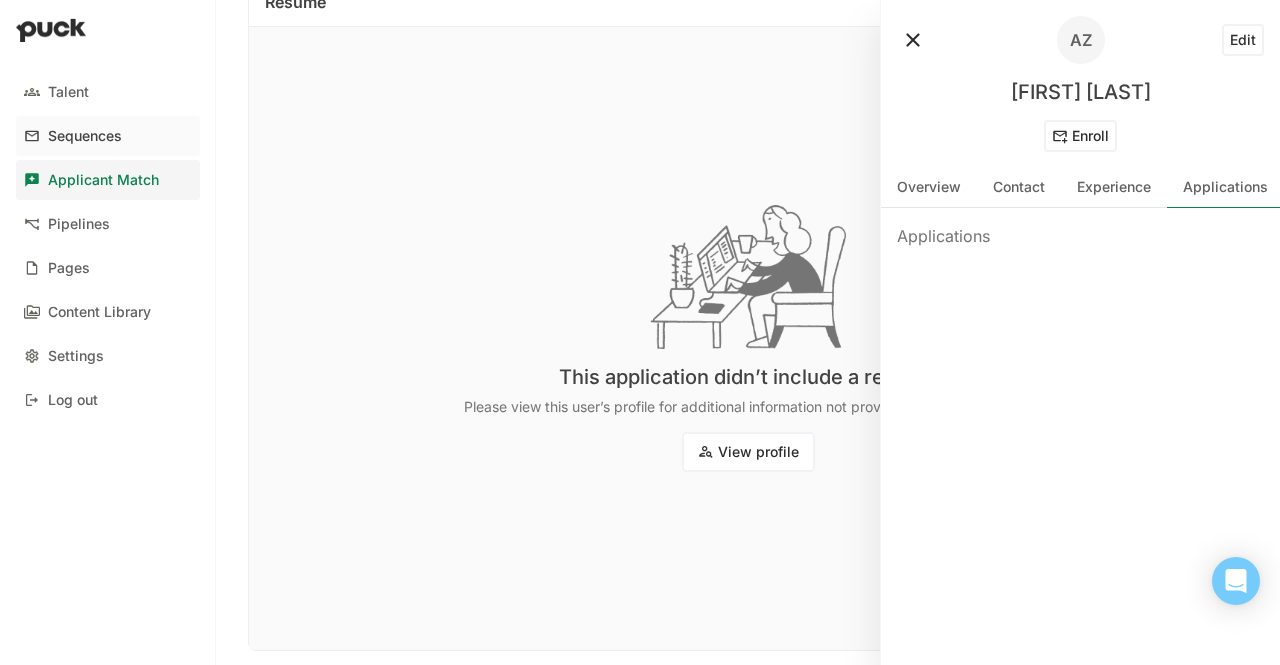 click on "Sequences" at bounding box center [108, 136] 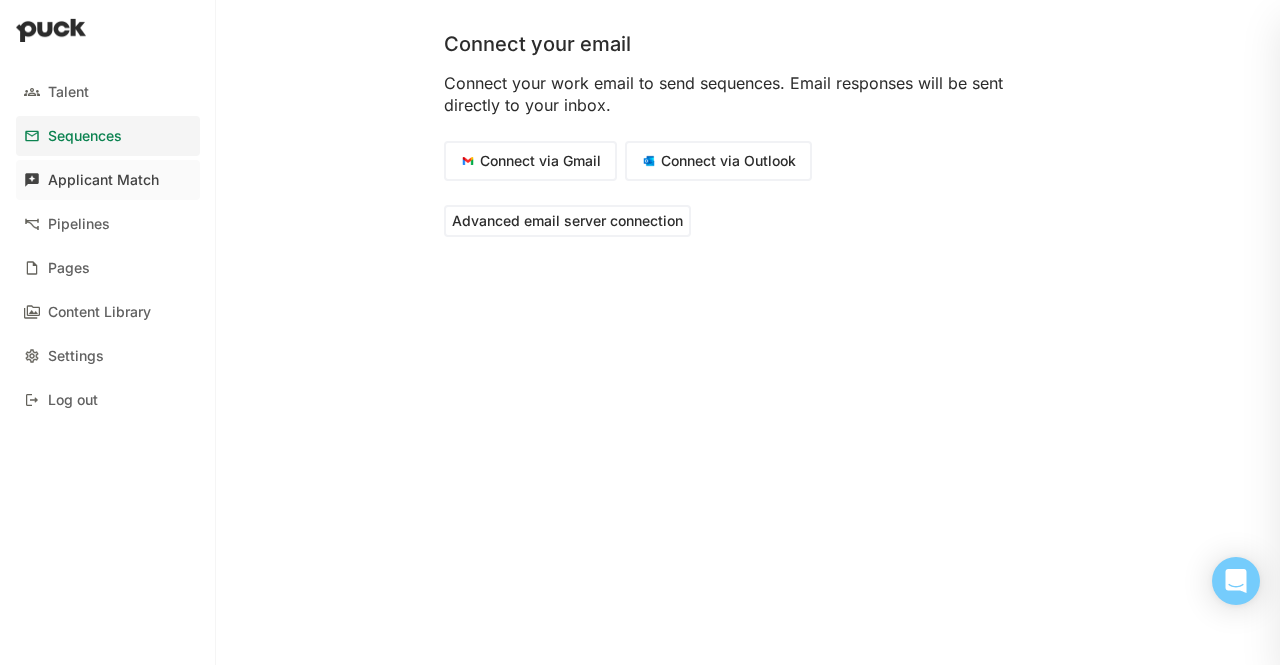 click on "Applicant Match" at bounding box center [103, 180] 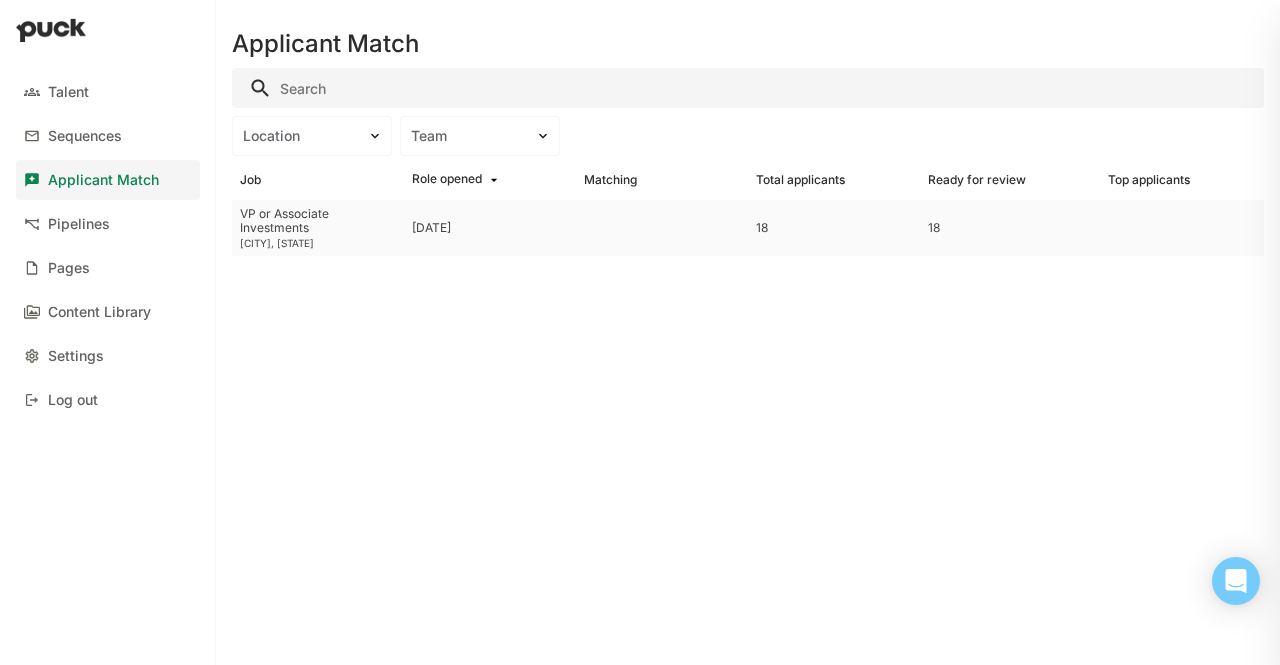 click on "VP or Associate Investments" at bounding box center (318, 221) 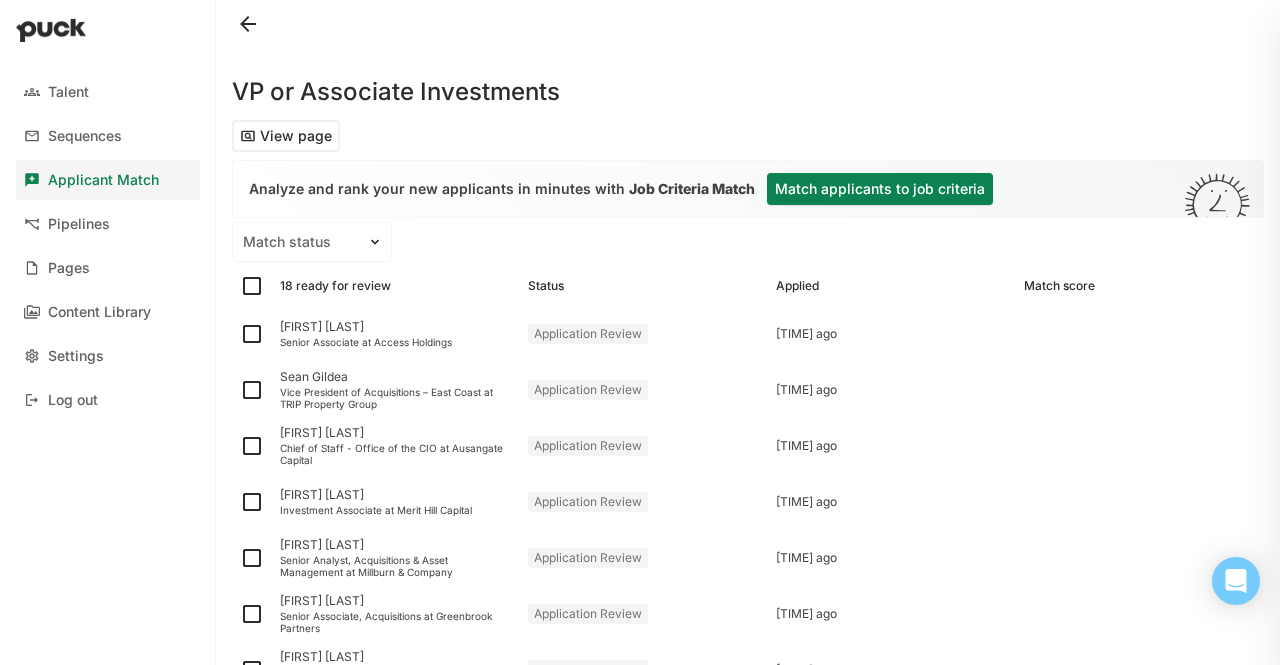 click on "Match applicants to job criteria" at bounding box center [880, 189] 